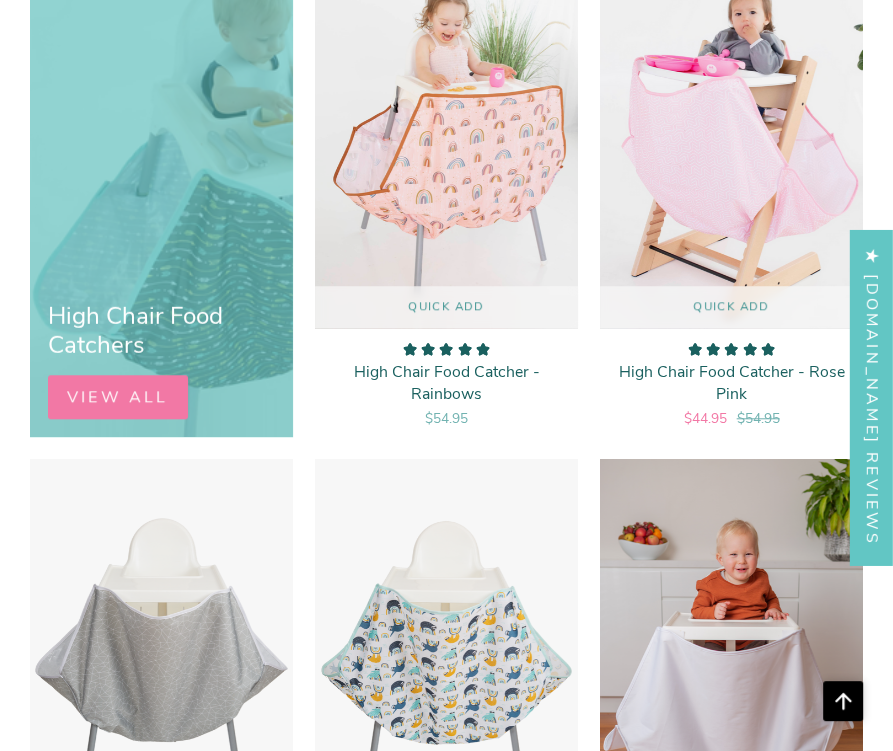 scroll, scrollTop: 800, scrollLeft: 0, axis: vertical 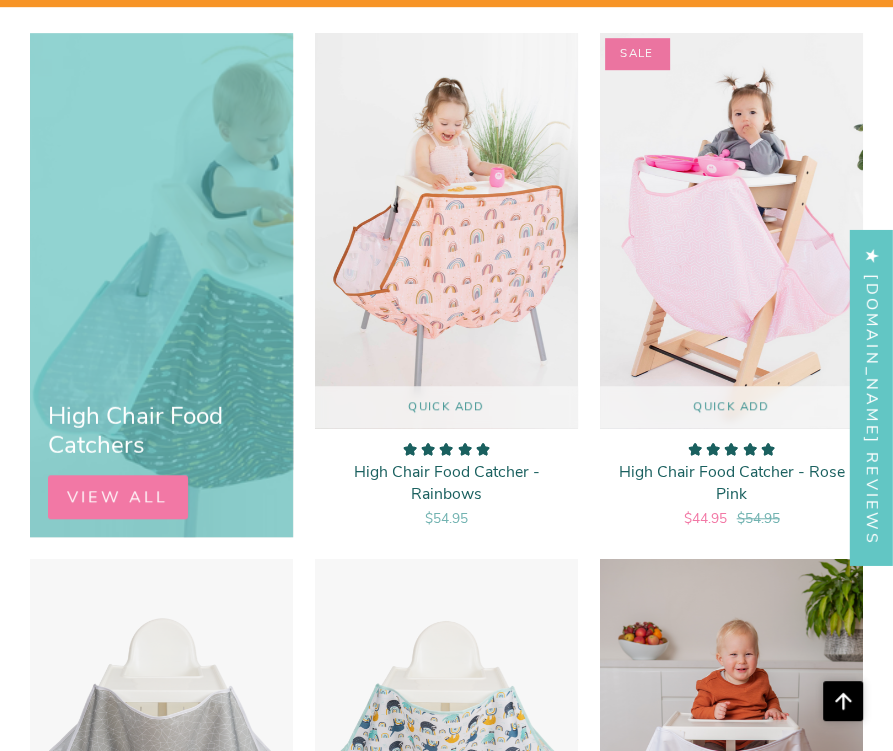 click on "VIEW ALL" at bounding box center [118, 497] 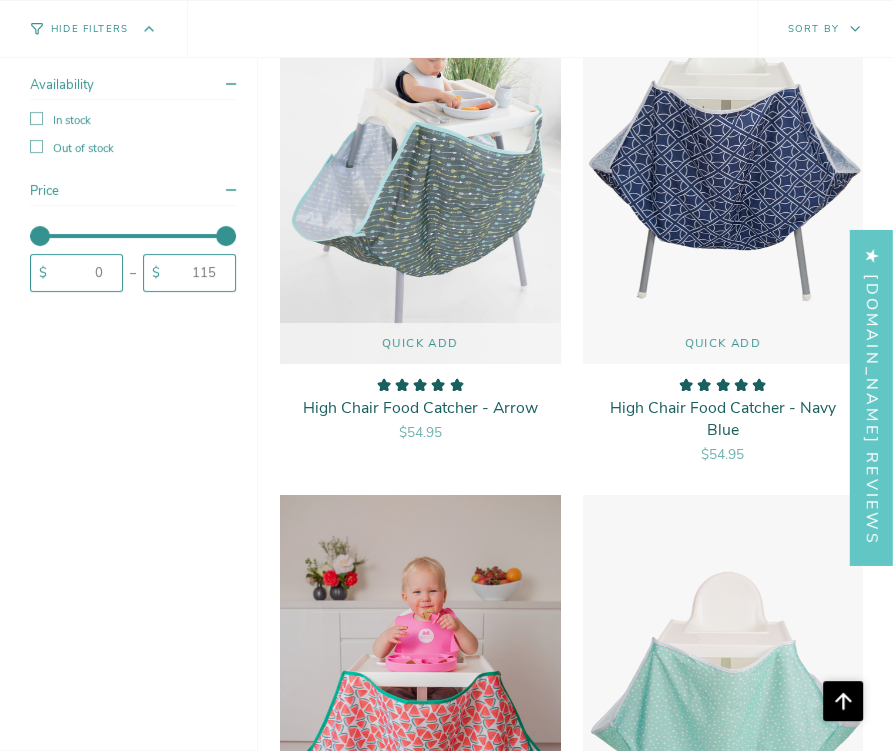 scroll, scrollTop: 3900, scrollLeft: 0, axis: vertical 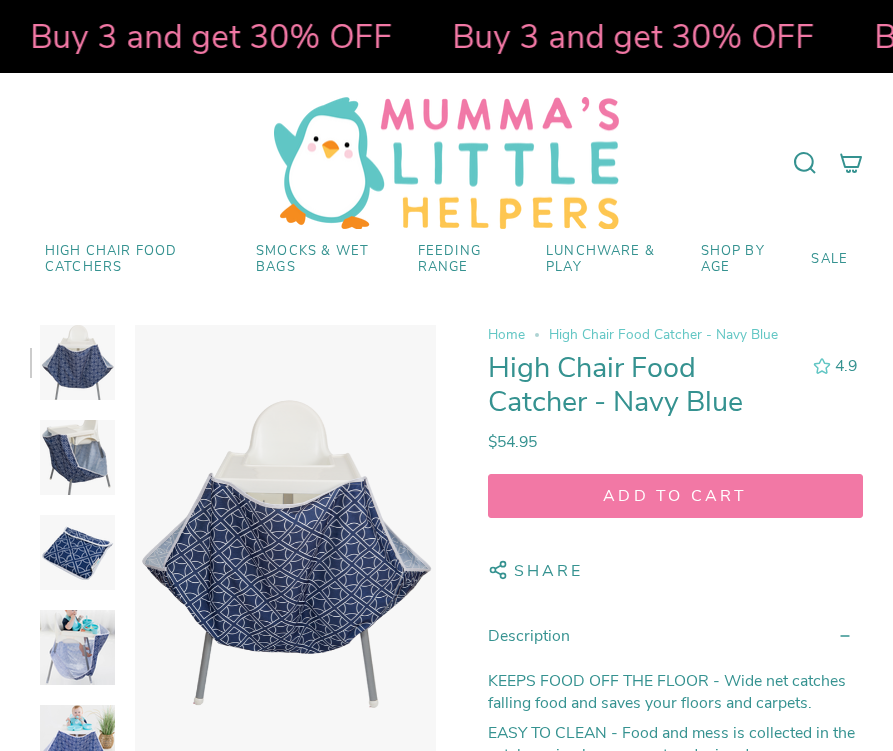 select on "pictures-first" 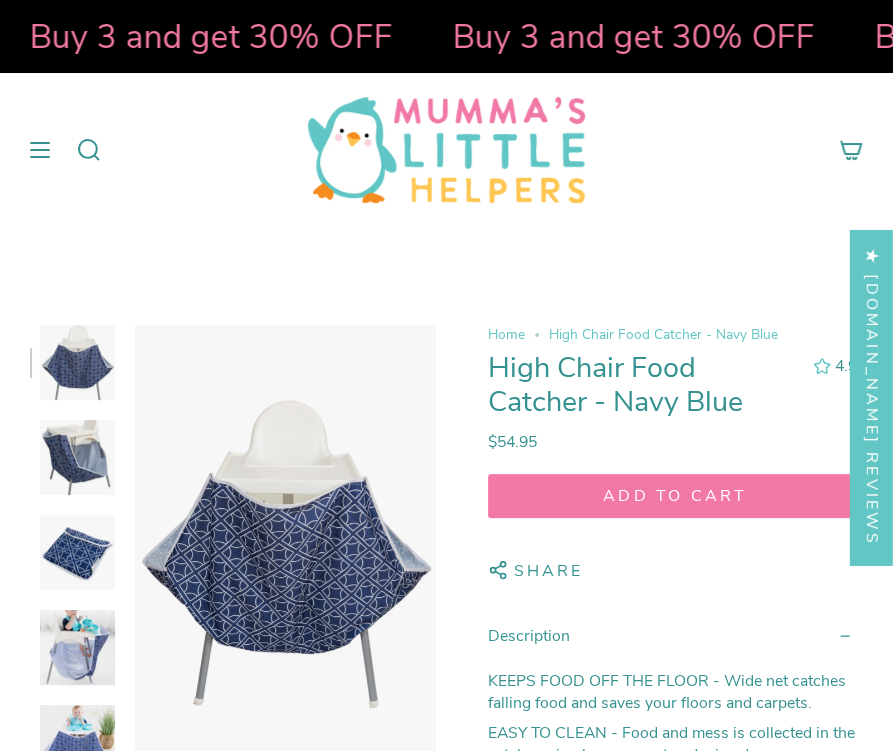 scroll, scrollTop: 200, scrollLeft: 0, axis: vertical 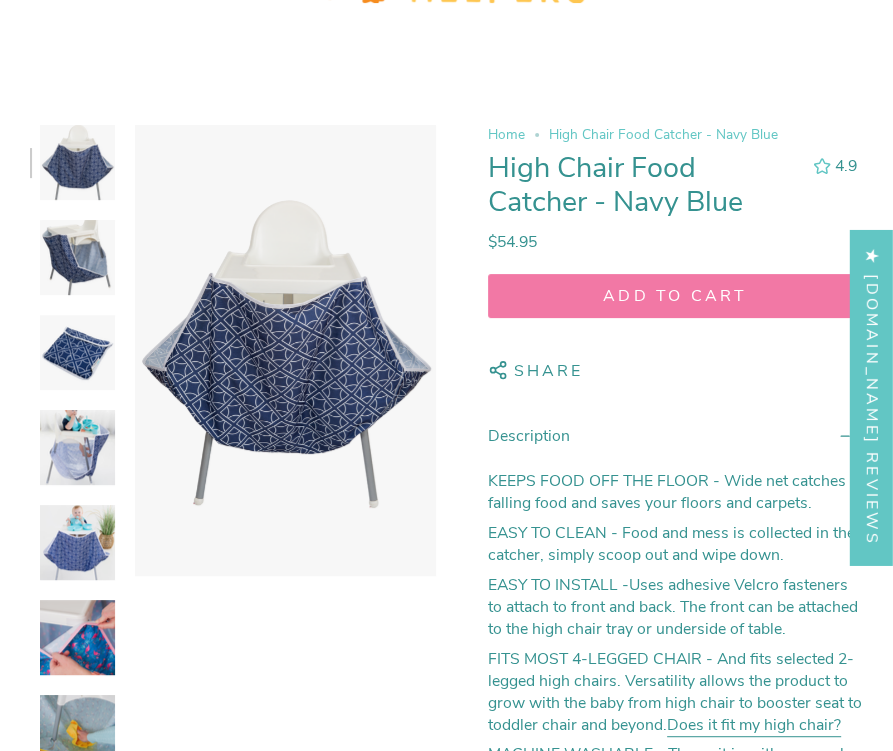 click at bounding box center (77, 447) 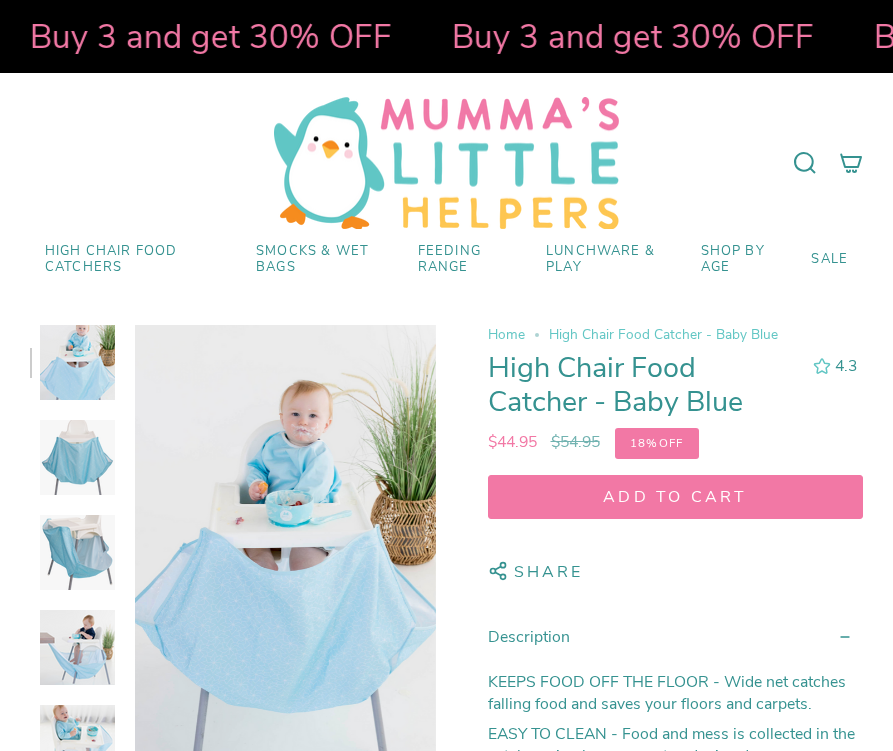 select on "pictures-first" 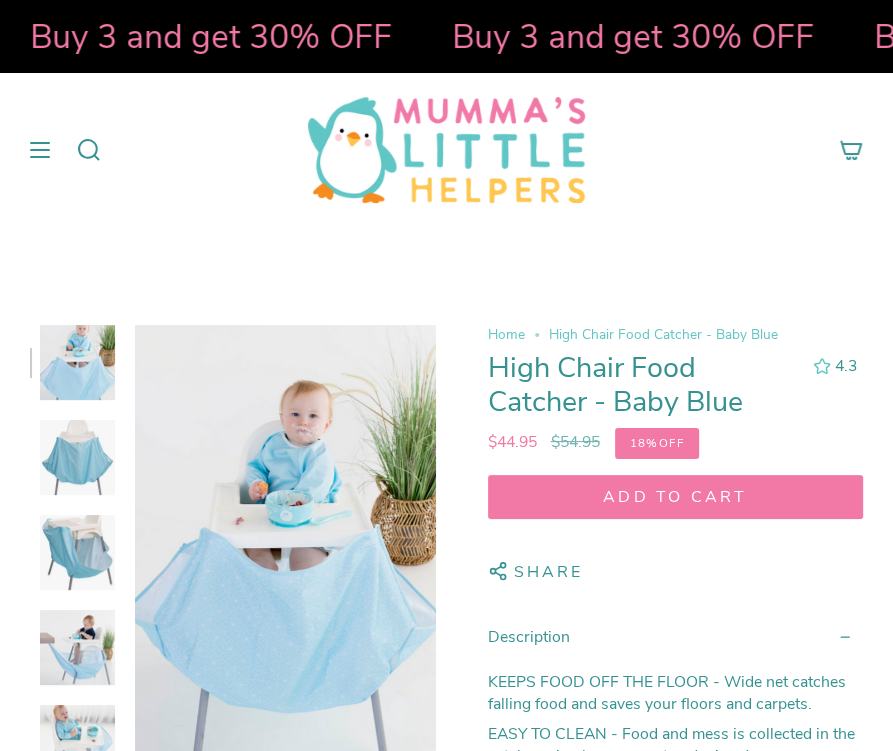 scroll, scrollTop: 200, scrollLeft: 0, axis: vertical 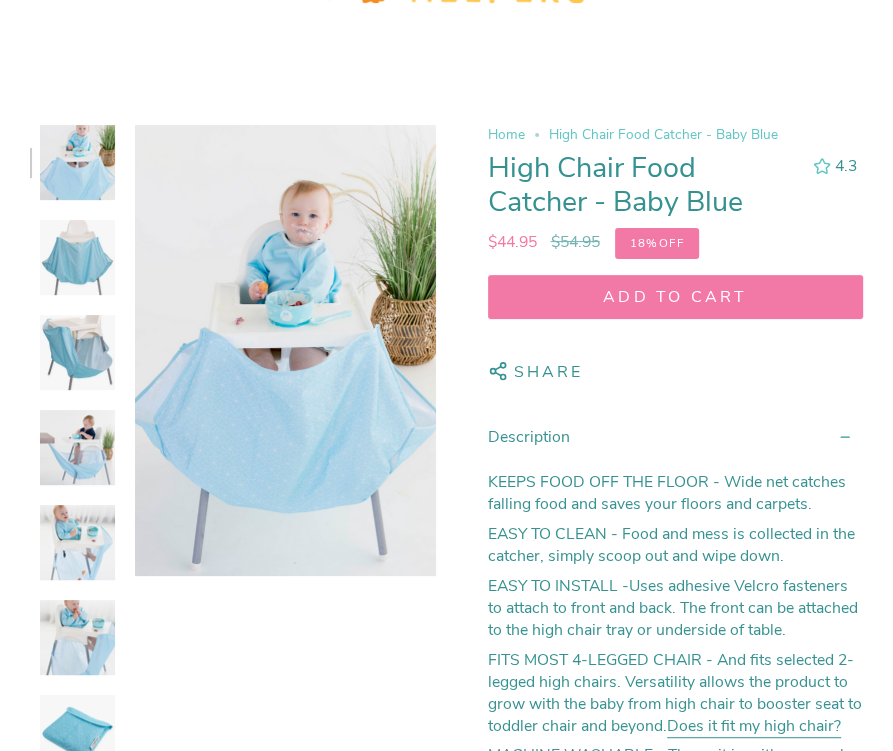 click at bounding box center [77, 352] 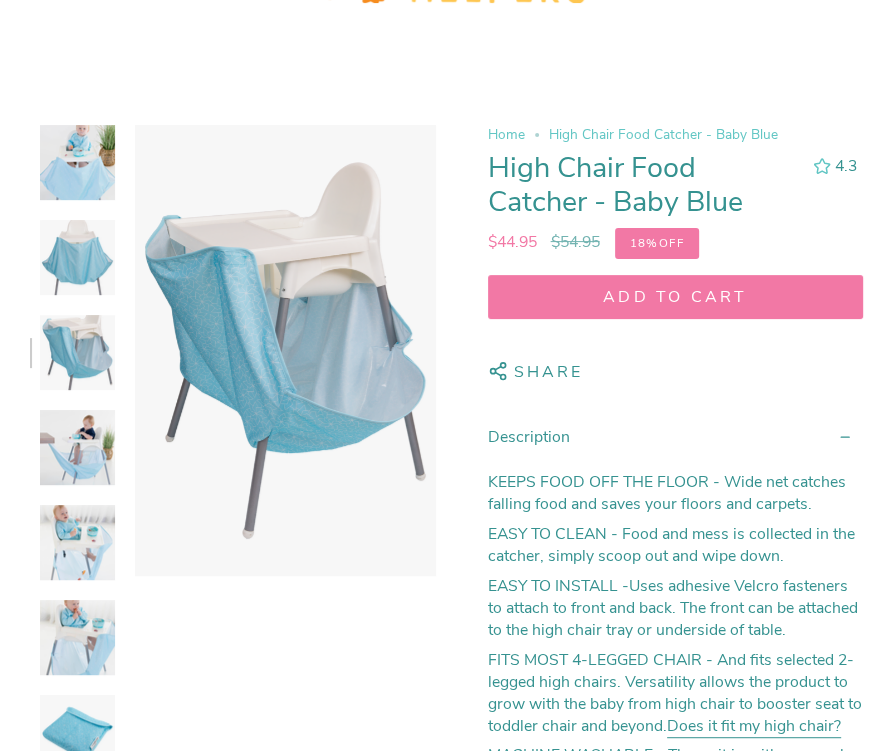 click on "Add to cart" at bounding box center (676, 297) 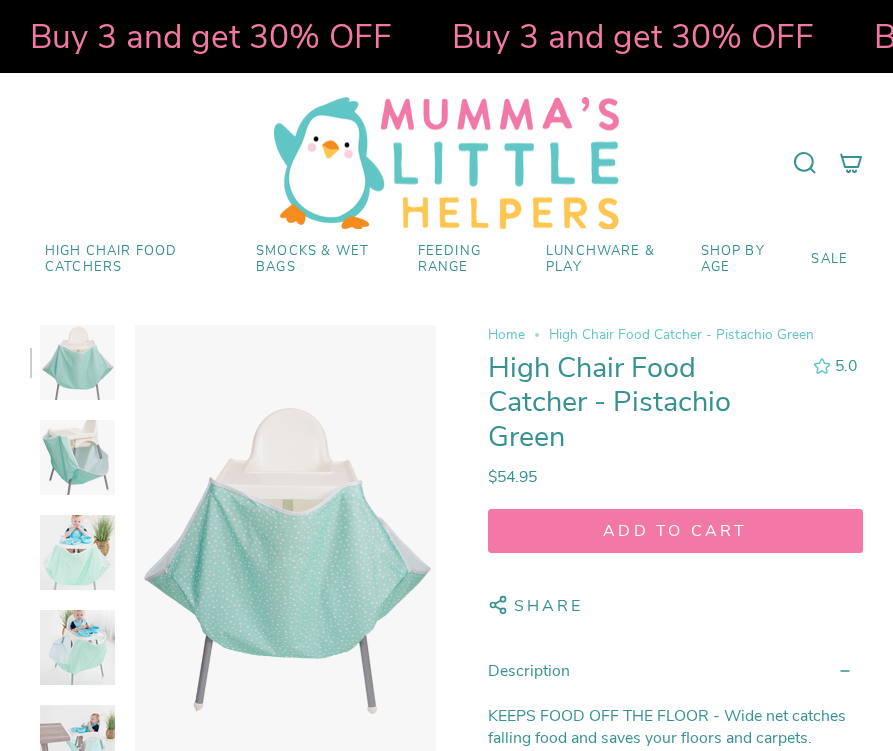select on "pictures-first" 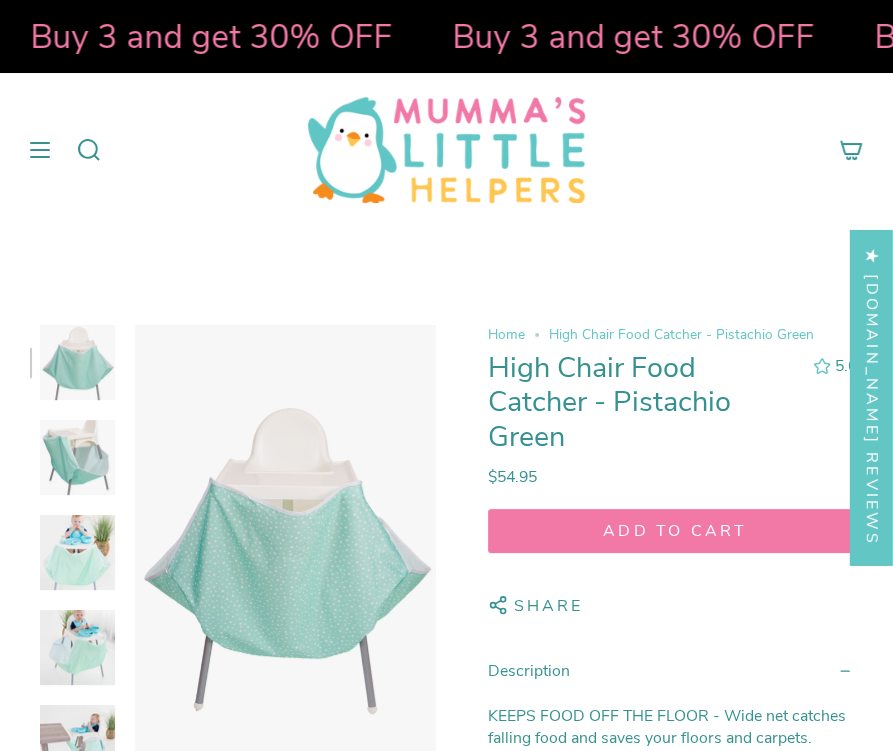scroll, scrollTop: 200, scrollLeft: 0, axis: vertical 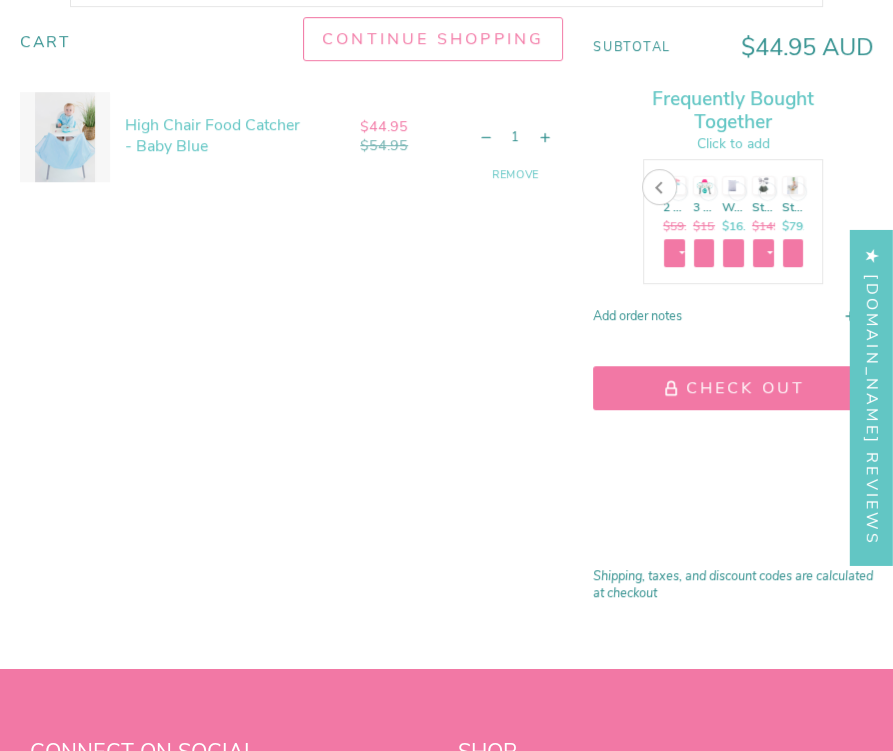 click on "High Chair Food Catcher - Baby Blue" at bounding box center [212, 134] 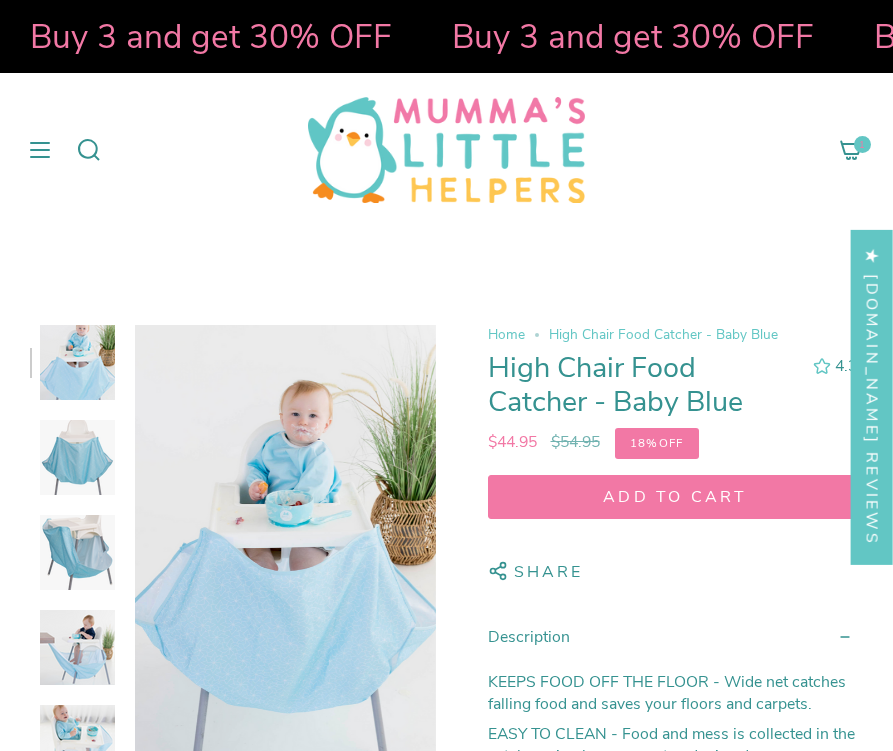 select on "pictures-first" 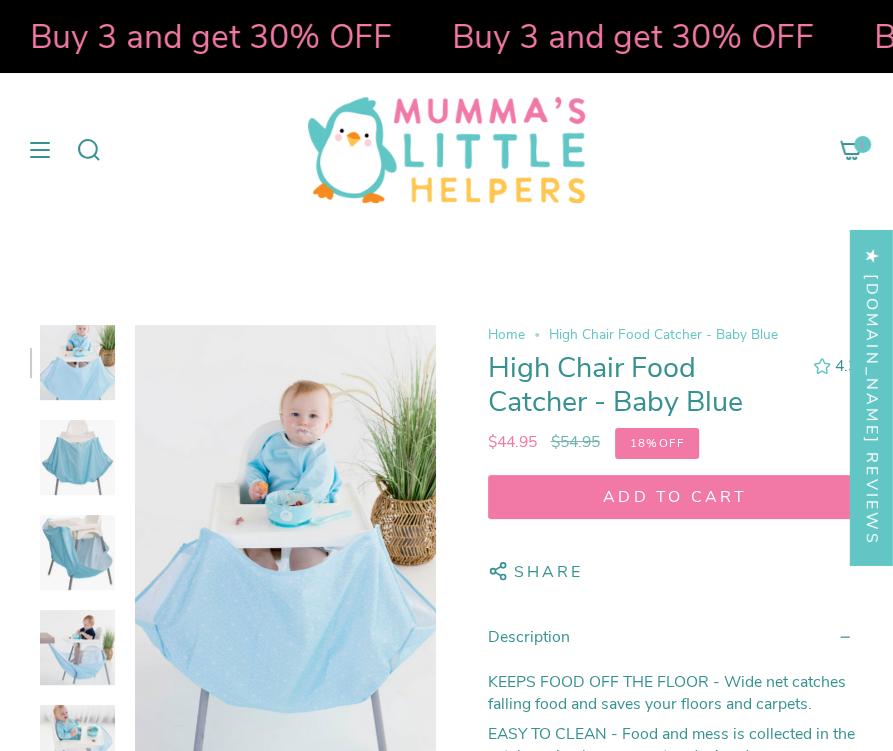 click on "KEEPS FOOD OFF THE FLOOR   -   Wide net catches falling food and saves your floors and carpets.
EASY TO CLEAN -   Food and mess is collected in the catcher, simply scoop out and wipe down.
EASY TO INSTALL   -  Uses adhesive Velcro fasteners to attach to front and back. The front can be attached to the high chair tray or underside of table.
FITS MOST 4-LEGGED CHAIR   - And fits selected 2-legged high chairs. Versatility allows the product to grow with the baby from high chair to booster seat to toddler chair and beyond.  Does it fit my high chair?
MACHINE WASHABLE   -   Throw it in with a normal load of washing when needed.
PORTABLE -   Folds compactly into included carry case to take with you.
SAVES STRESS LEVELS   - Ideal for baby-led weaning and making feeding time and clean-up a breeze.
HOW MUCH HAS BABY EATEN -   By seeing how much food has been collected in the catcher and not eaten.
*** HIGH CHAIR NOT INCLUDED ***" at bounding box center [676, 944] 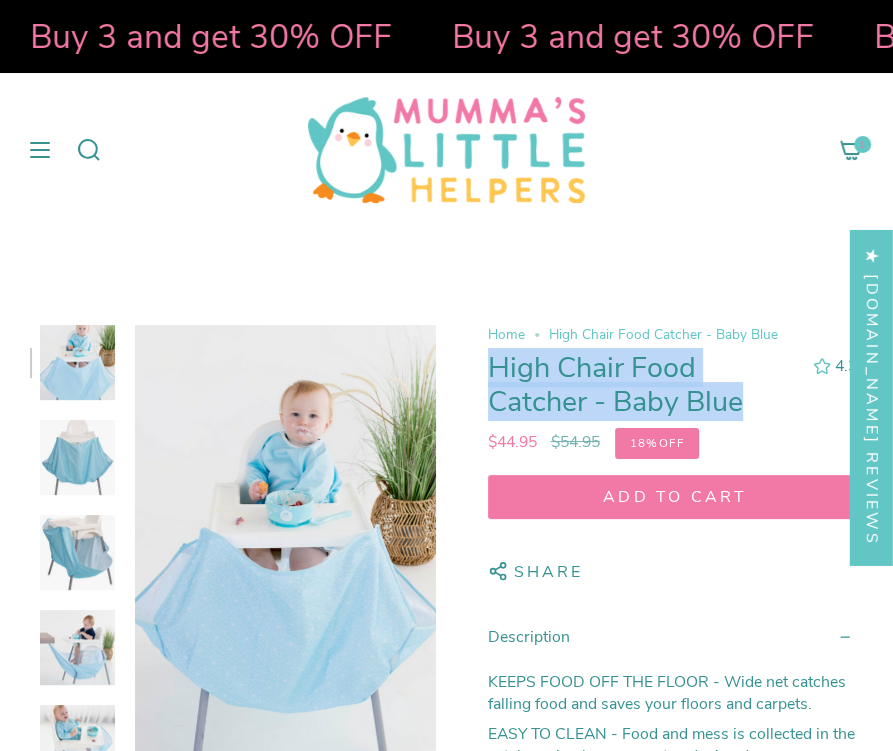 drag, startPoint x: 487, startPoint y: 363, endPoint x: 751, endPoint y: 391, distance: 265.48068 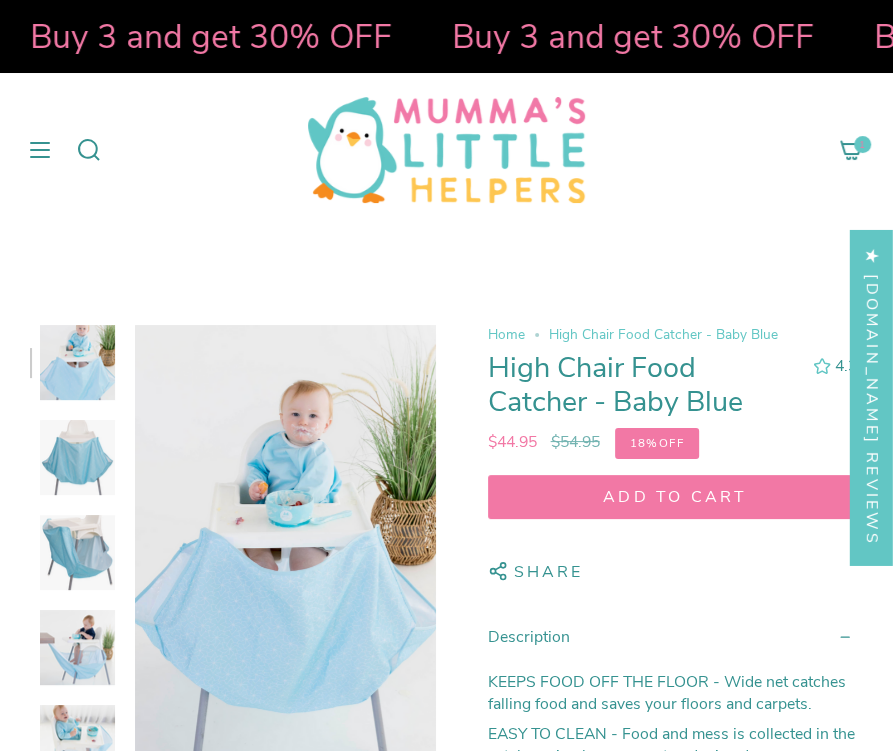 click on "Search
Search
Clear
Cart
1
Search
Search
Clear
Cart
1
High Chair Food Catchers" at bounding box center [446, 150] 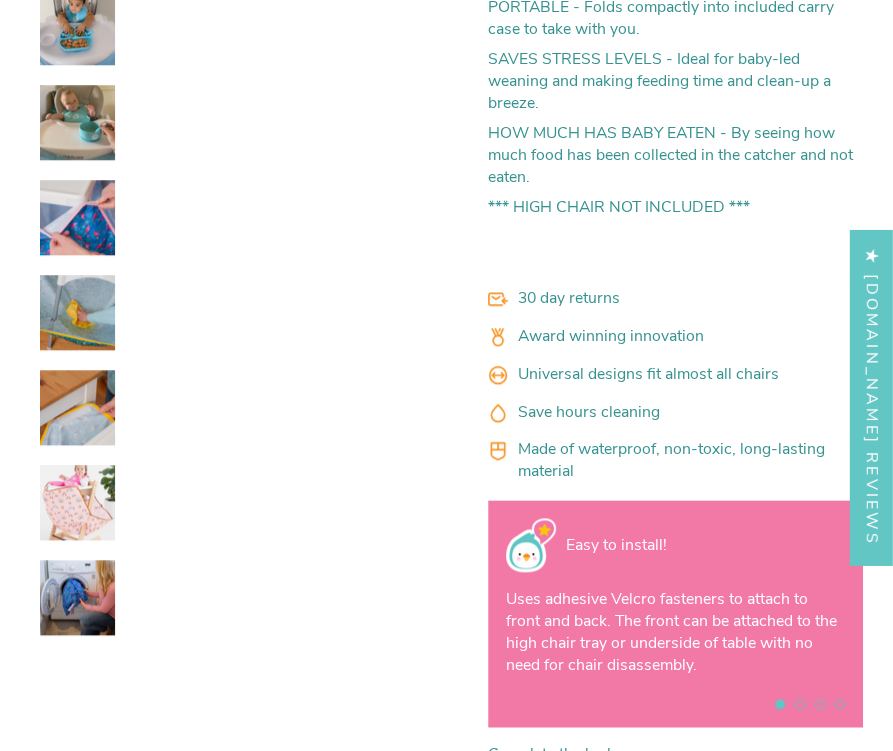 scroll, scrollTop: 800, scrollLeft: 0, axis: vertical 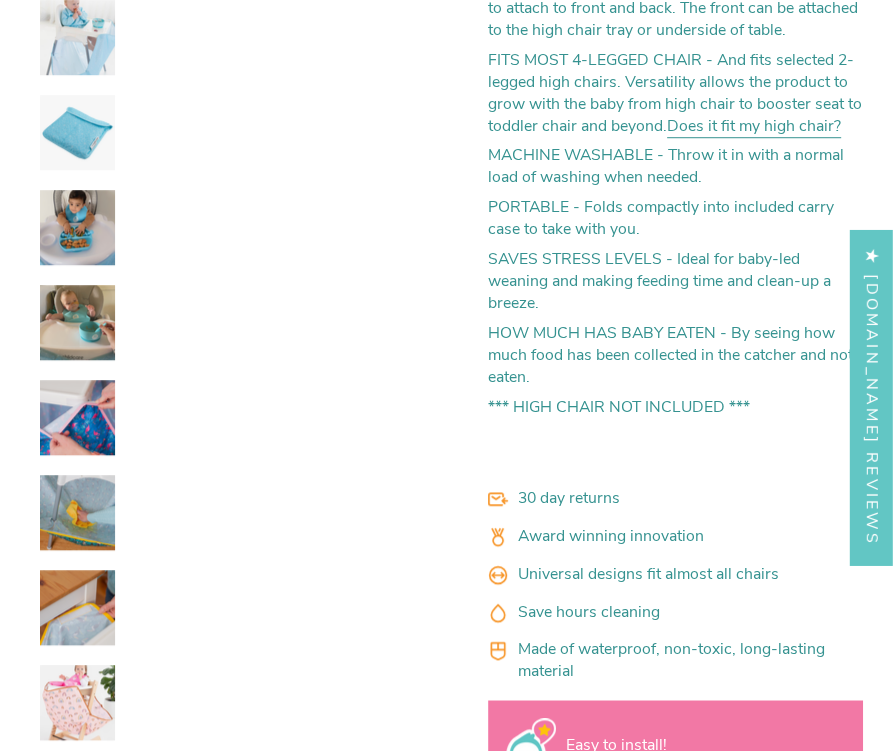 click at bounding box center [77, 37] 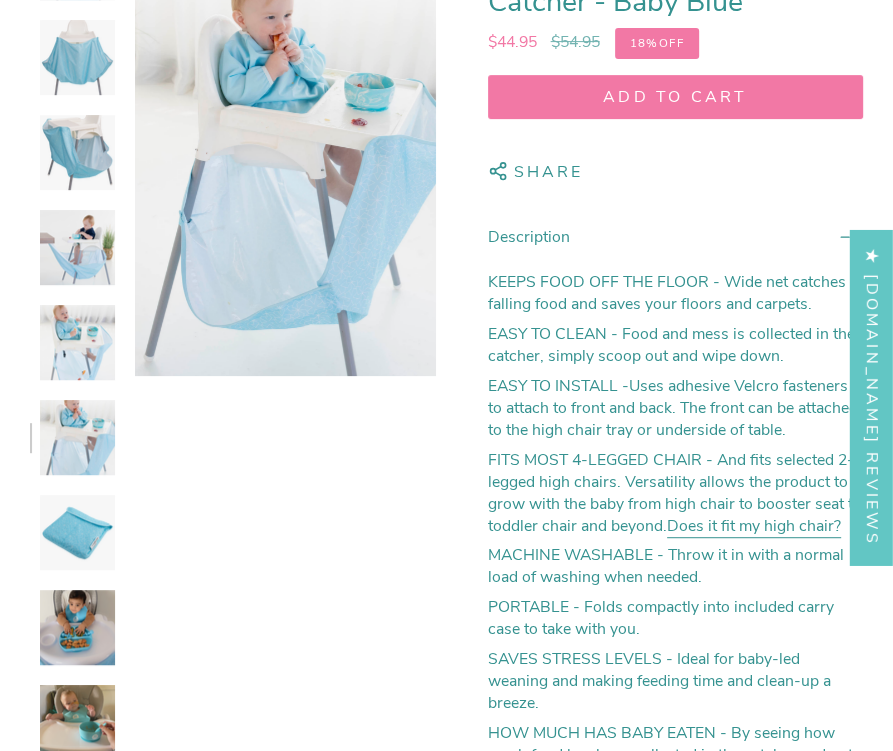 scroll, scrollTop: 200, scrollLeft: 0, axis: vertical 